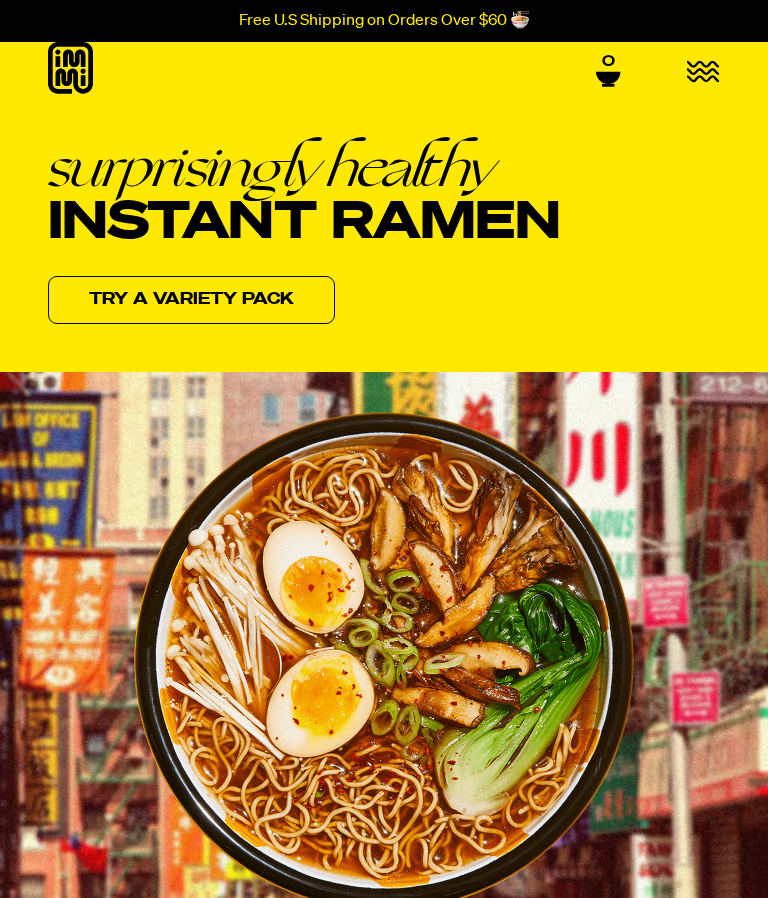 scroll, scrollTop: 0, scrollLeft: 0, axis: both 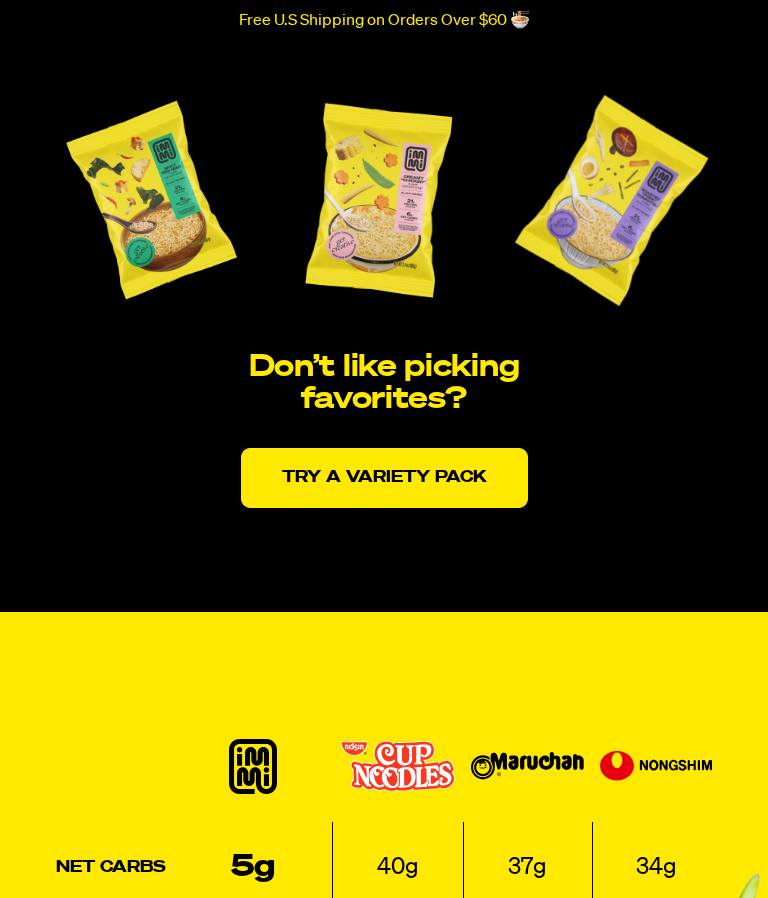 click on "Try a variety pack" at bounding box center (384, 478) 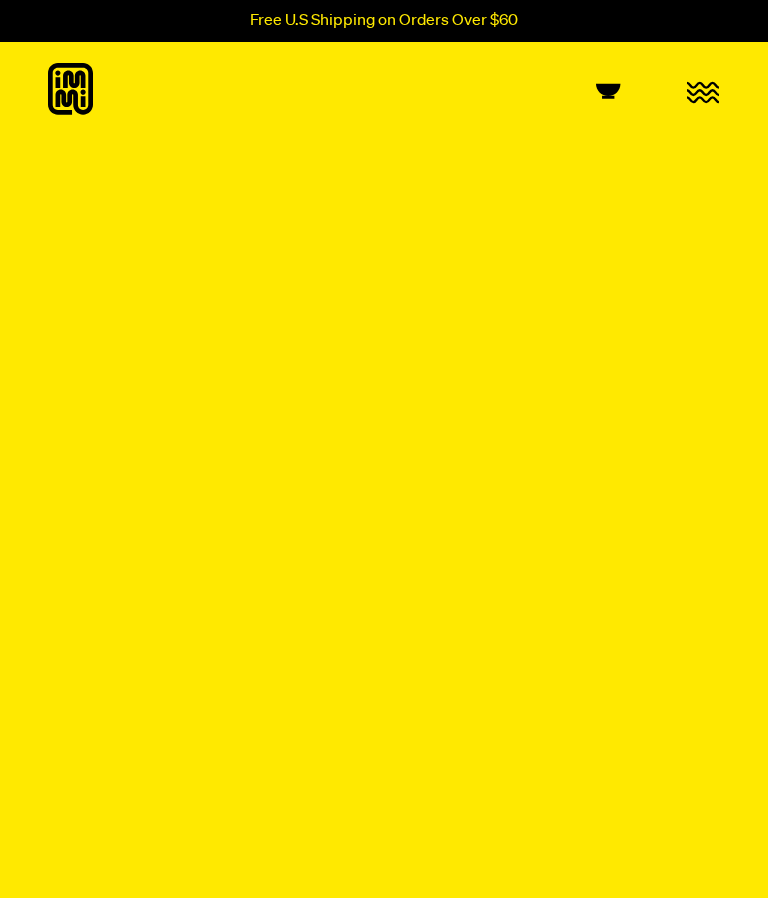 scroll, scrollTop: 0, scrollLeft: 0, axis: both 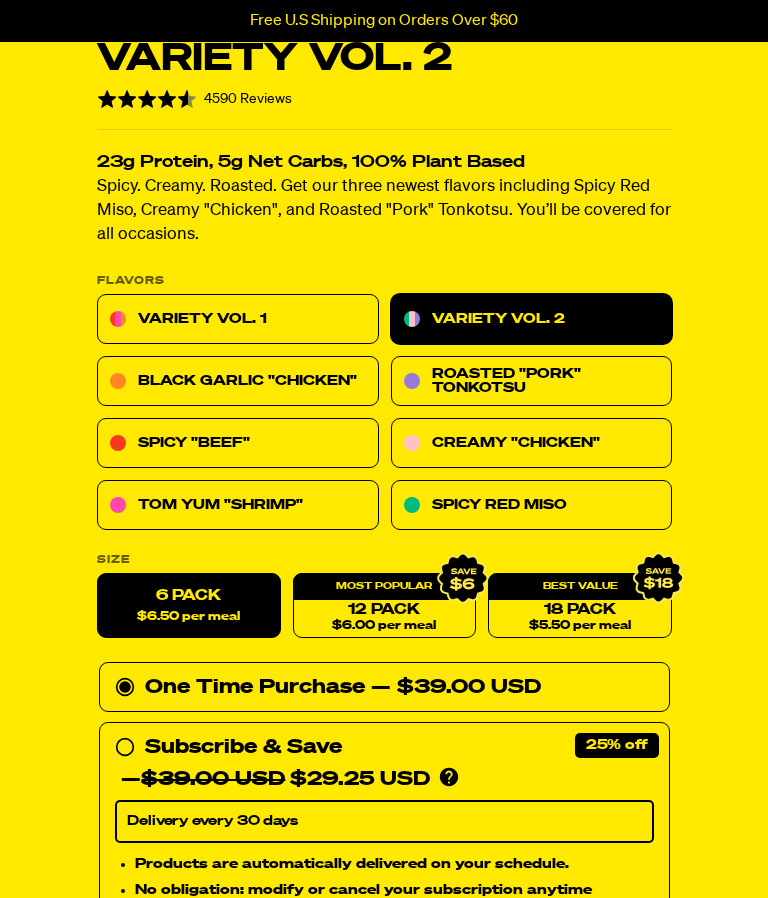 click on "$6.00 per meal" at bounding box center [384, 626] 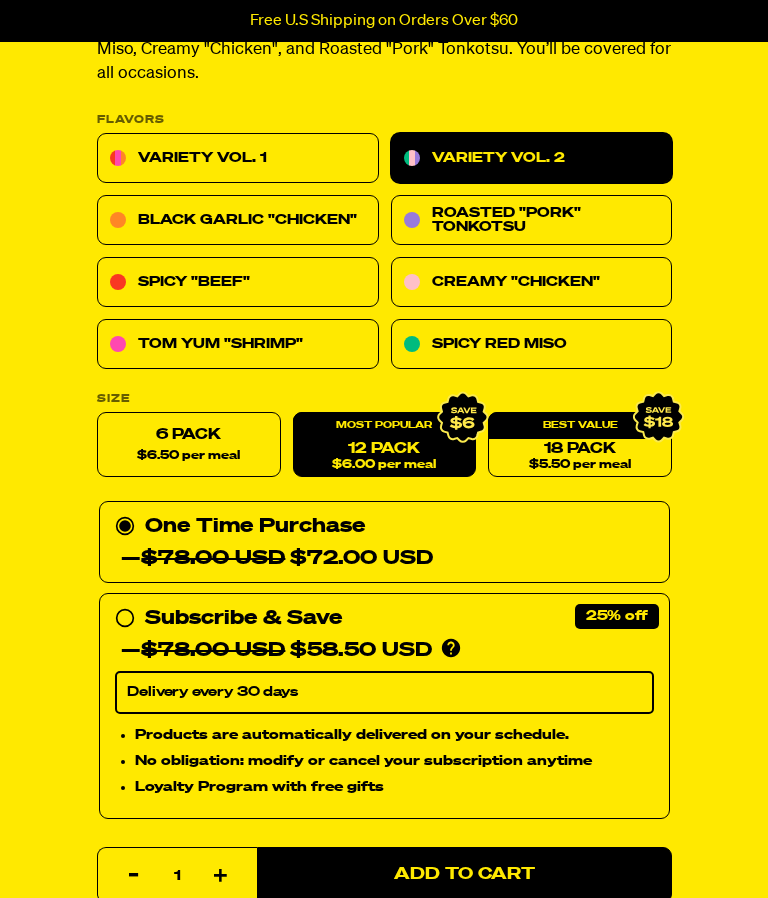 scroll, scrollTop: 1077, scrollLeft: 0, axis: vertical 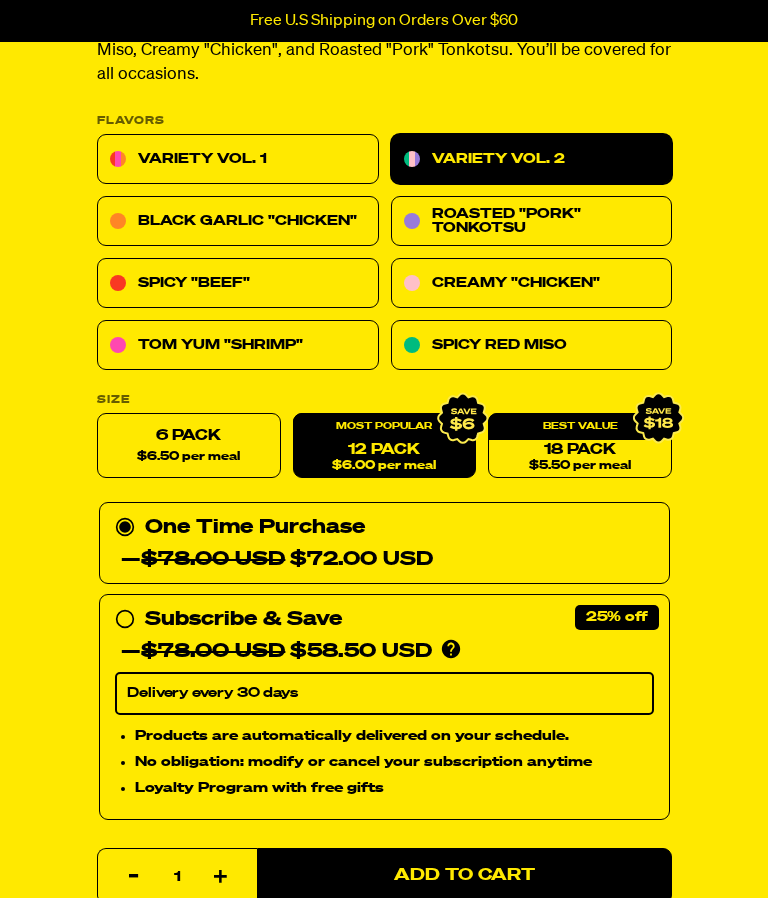 click on "Add to Cart" at bounding box center [464, 875] 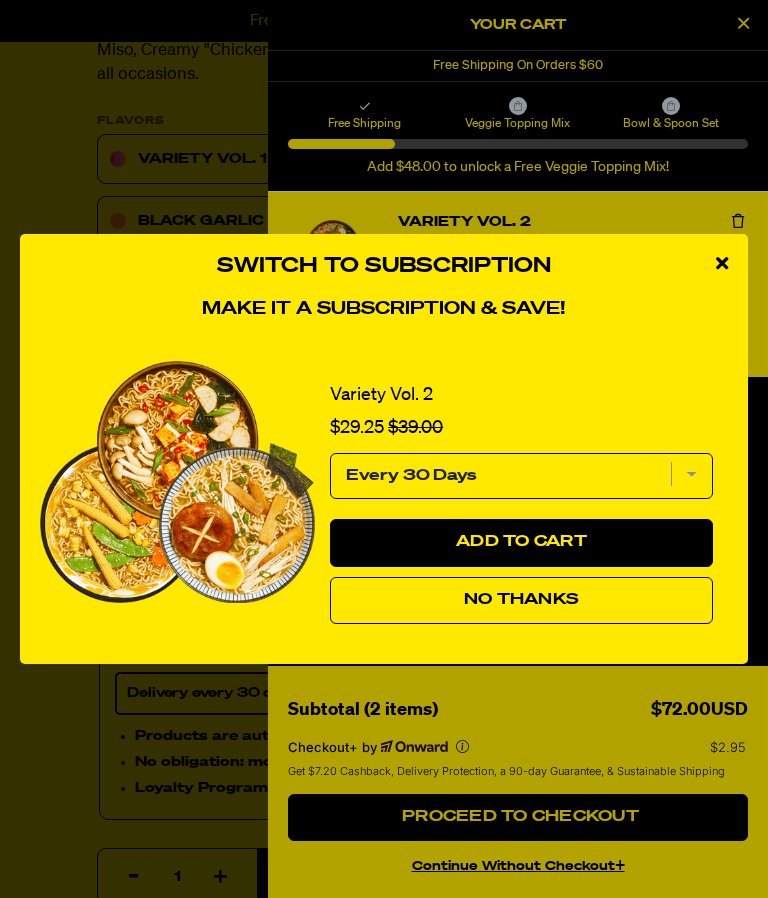 click on "Add to Cart" at bounding box center [521, 542] 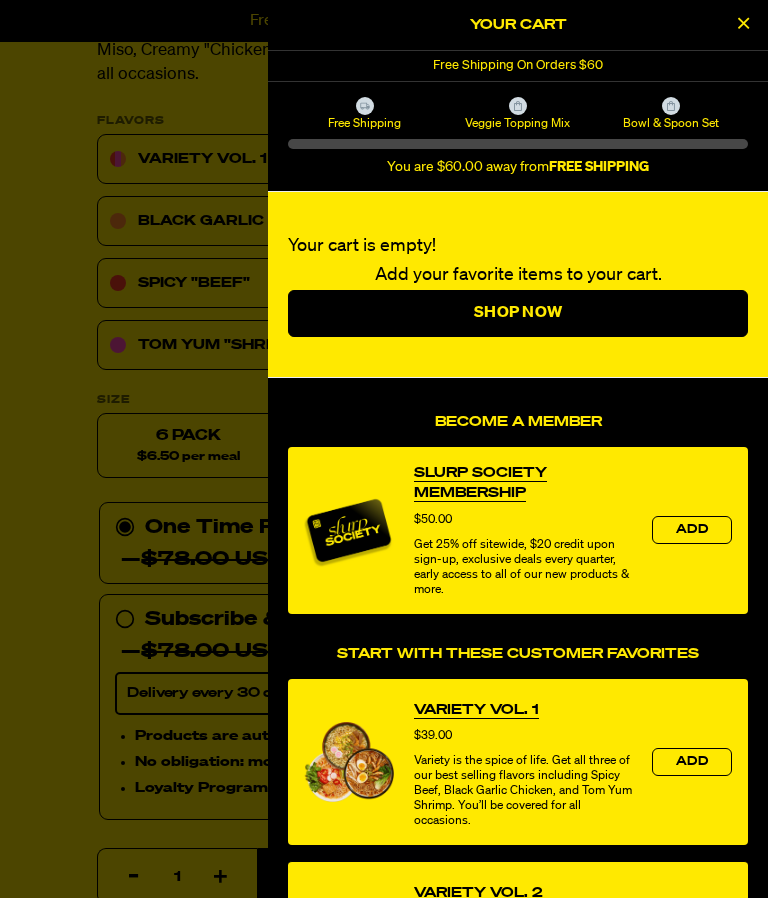 select on "Every 30 Days" 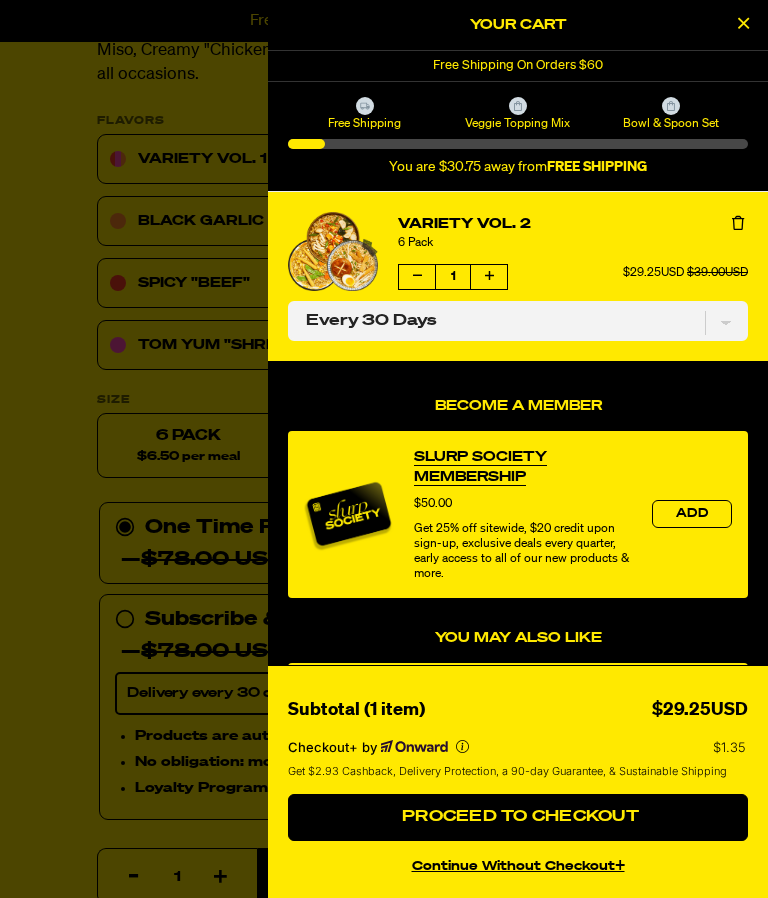 scroll, scrollTop: 0, scrollLeft: 0, axis: both 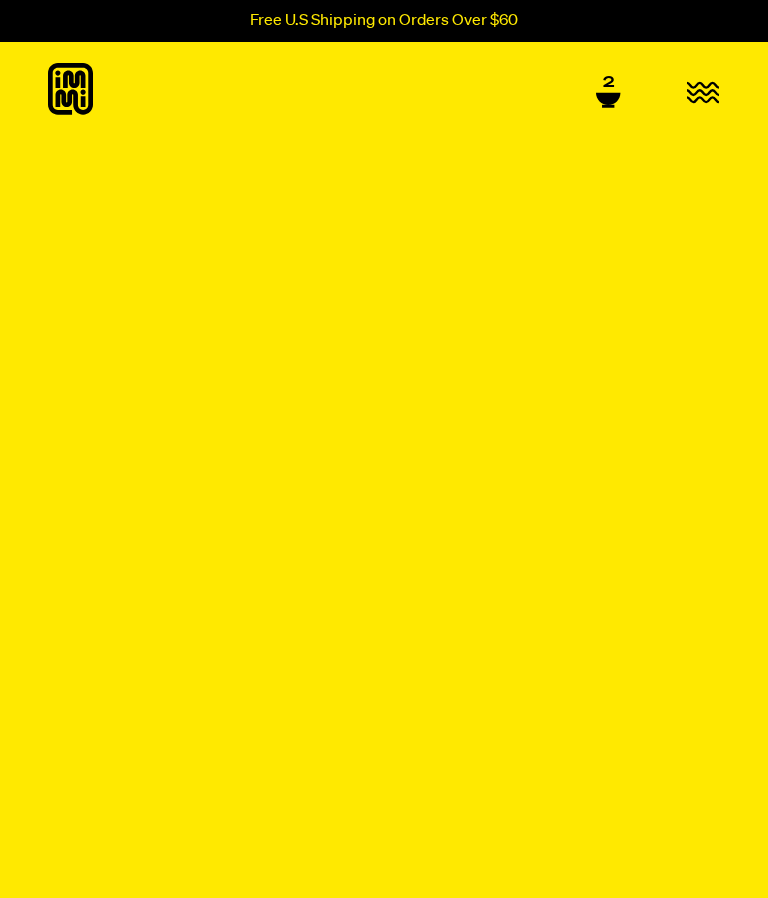 select on "Every 30 Days" 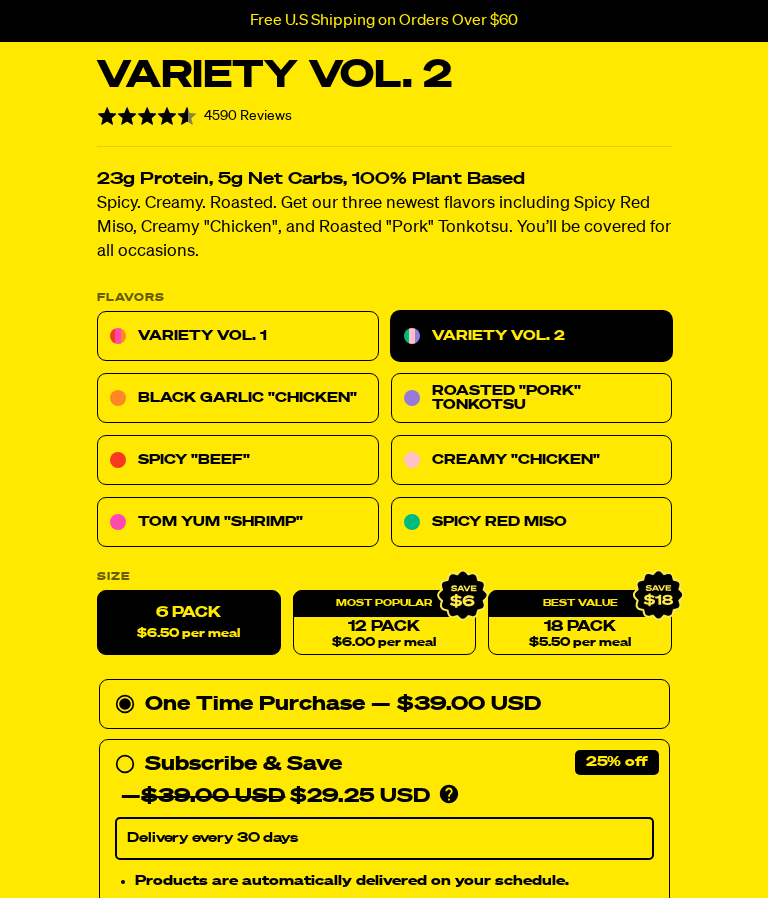 scroll, scrollTop: 911, scrollLeft: 0, axis: vertical 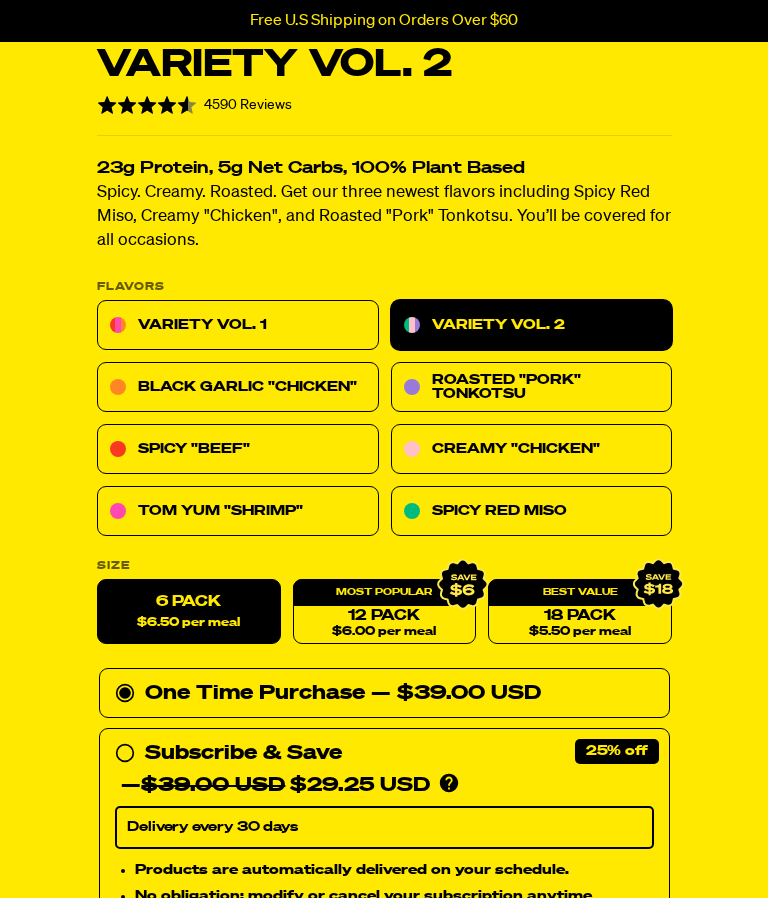 click on "12 Pack  $6.00 per meal" at bounding box center (384, 611) 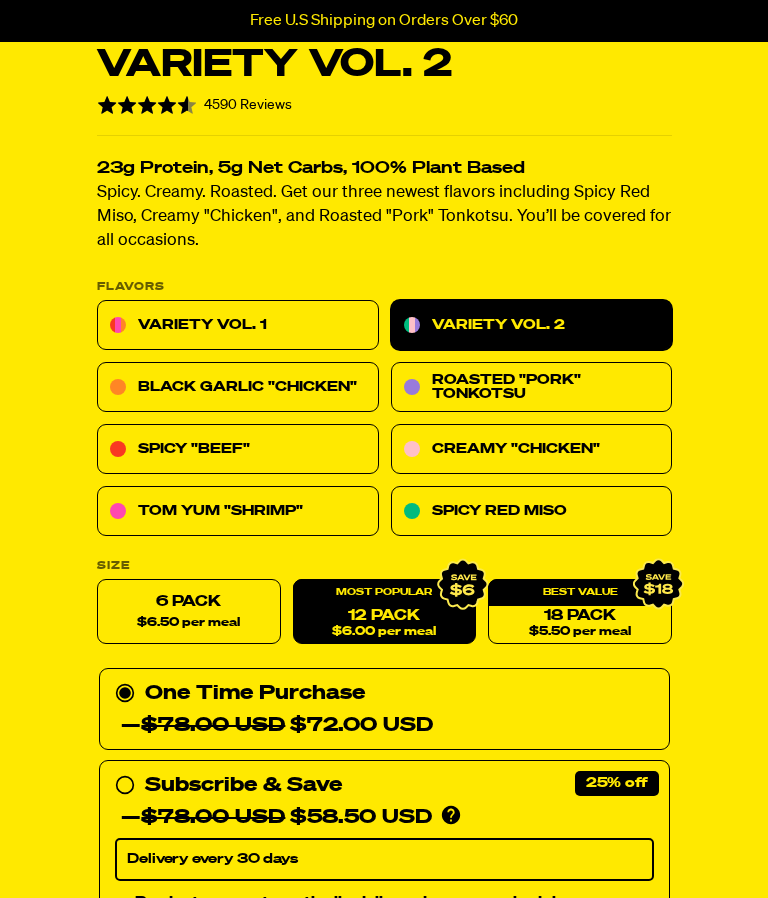radio on "false" 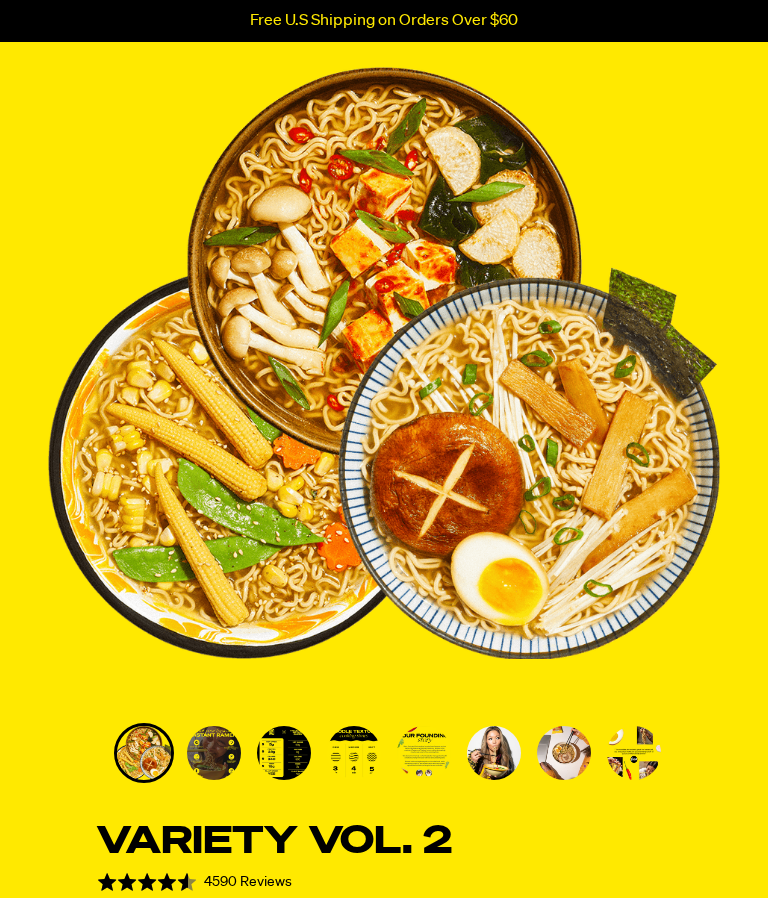 scroll, scrollTop: 0, scrollLeft: 0, axis: both 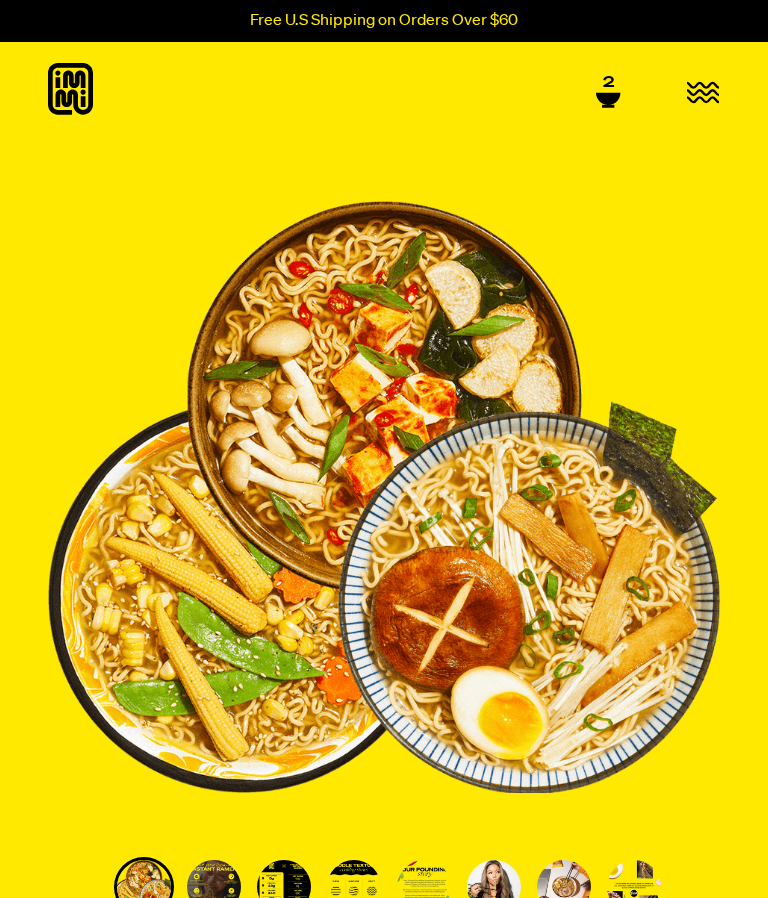 click on "2" at bounding box center (608, 91) 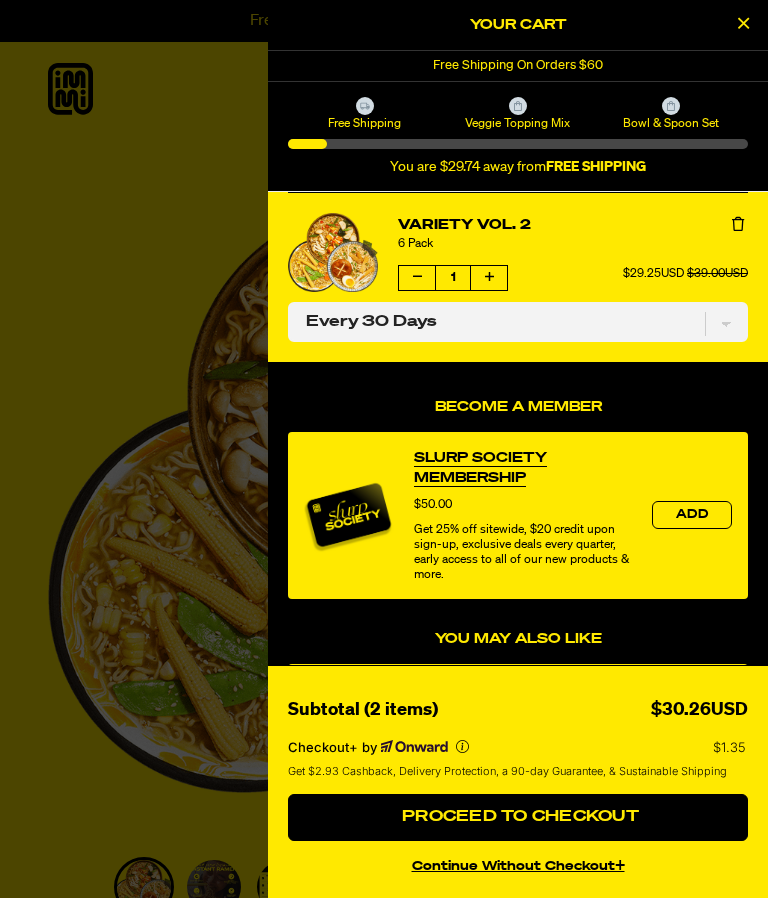 click on "Free Shipping
Veggie Topping Mix
Bowl & Spoon Set     You are $29.74 away from  FREE SHIPPING" at bounding box center [518, 136] 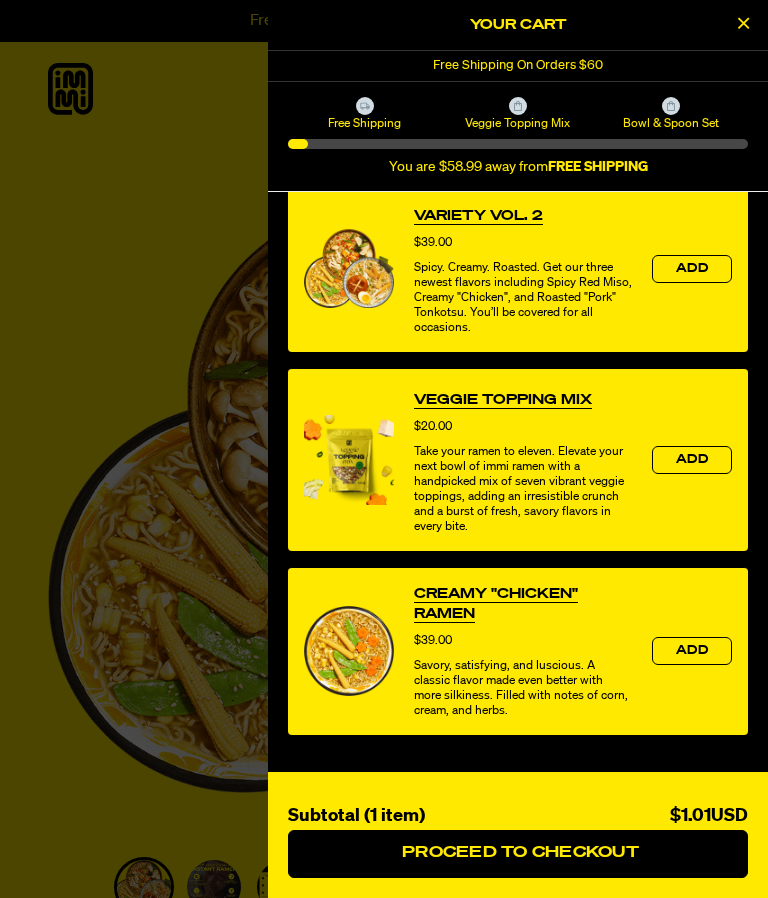 scroll, scrollTop: 507, scrollLeft: 0, axis: vertical 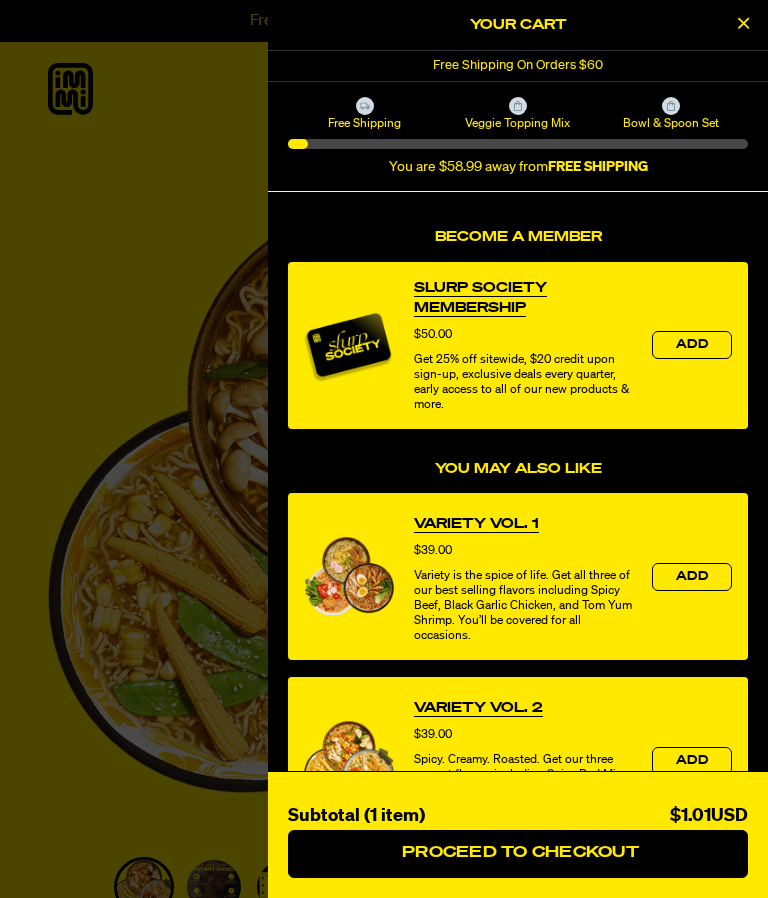 click at bounding box center (743, 23) 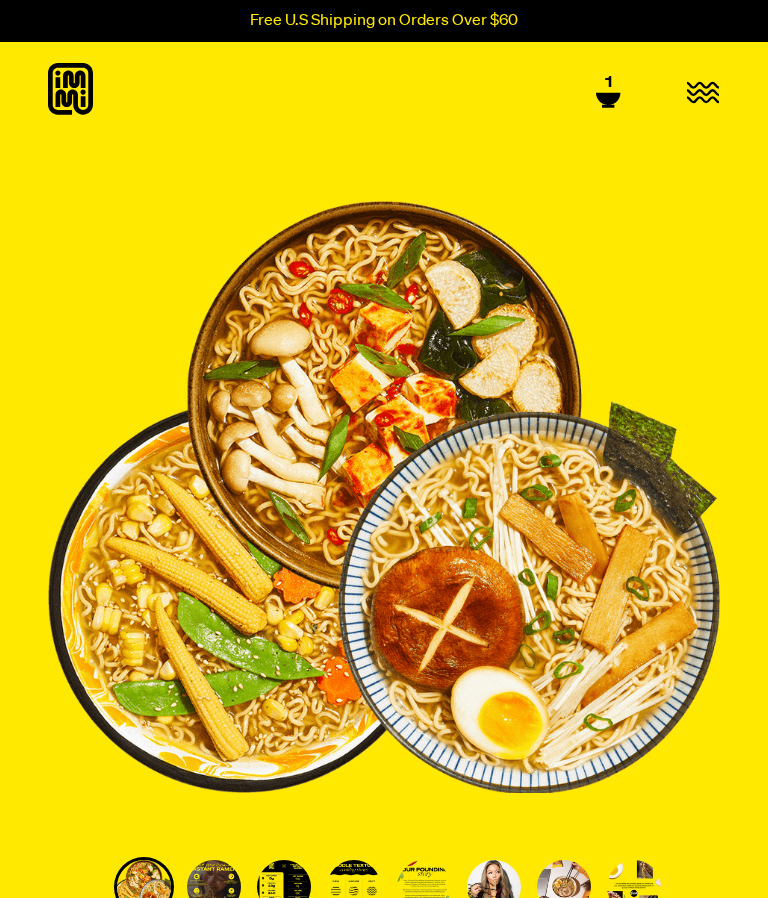 click 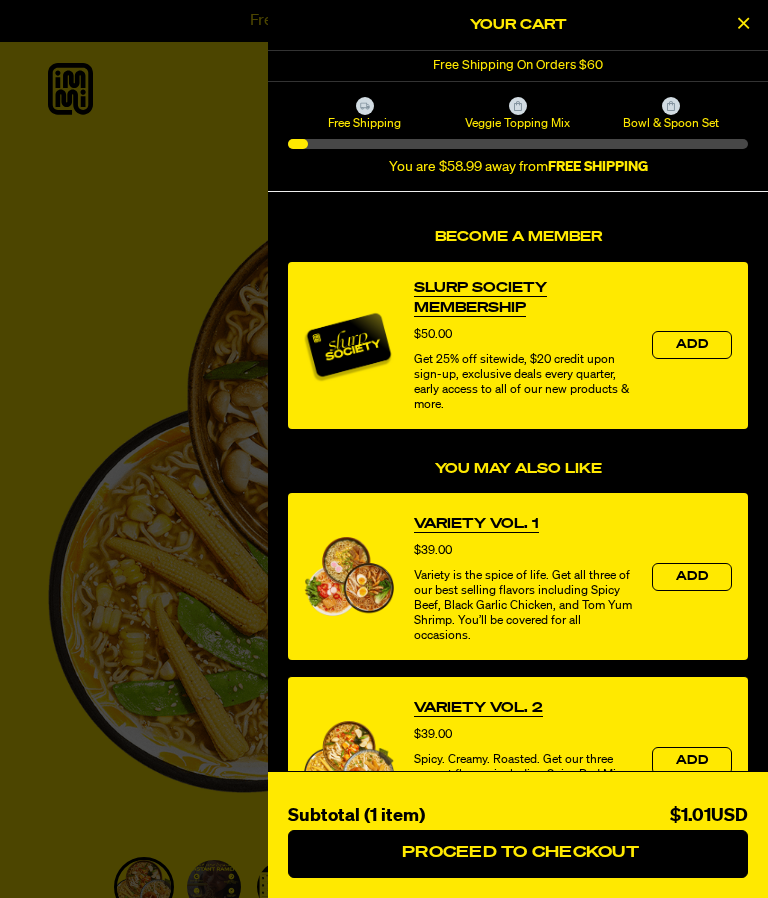 click on "Free Shipping
Veggie Topping Mix
Bowl & Spoon Set     You are $58.99 away from  FREE SHIPPING" at bounding box center (518, 136) 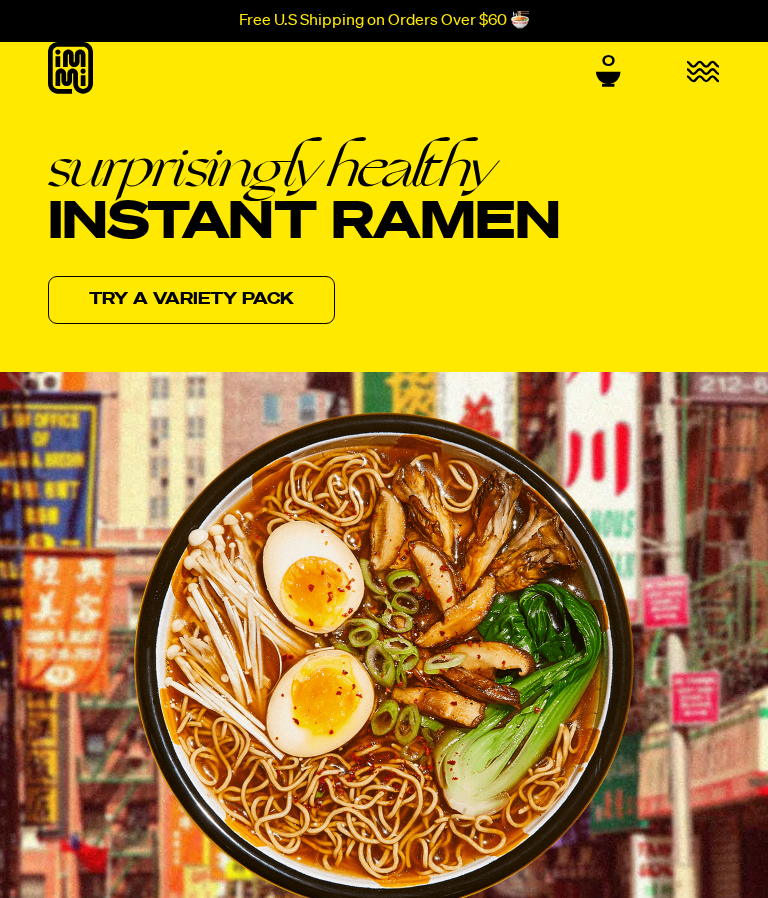scroll, scrollTop: 0, scrollLeft: 0, axis: both 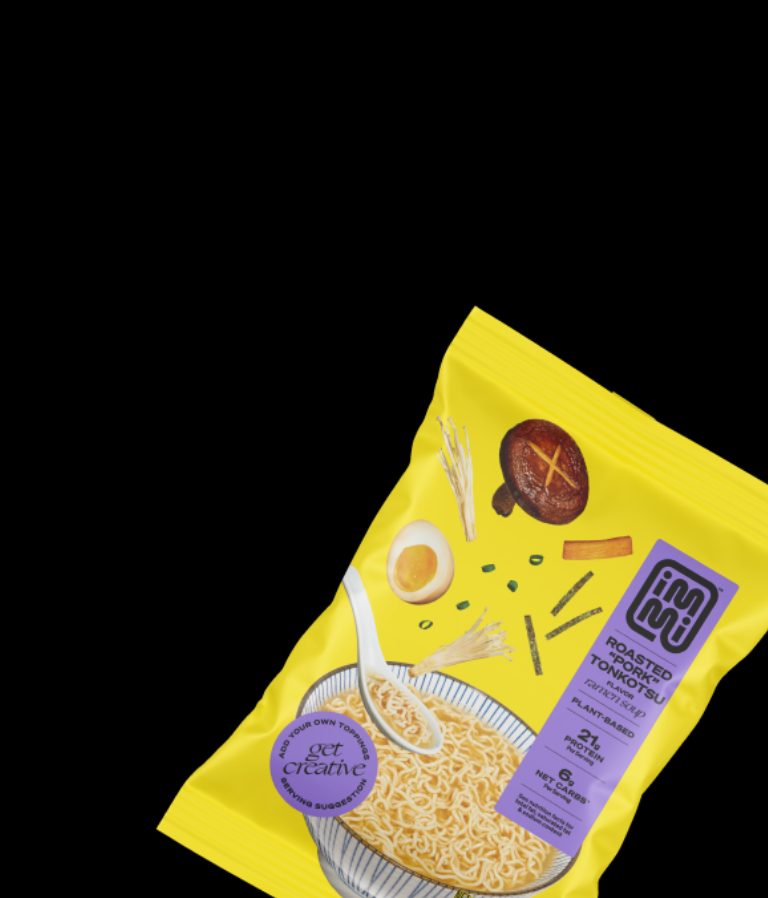 click at bounding box center (611, 580) 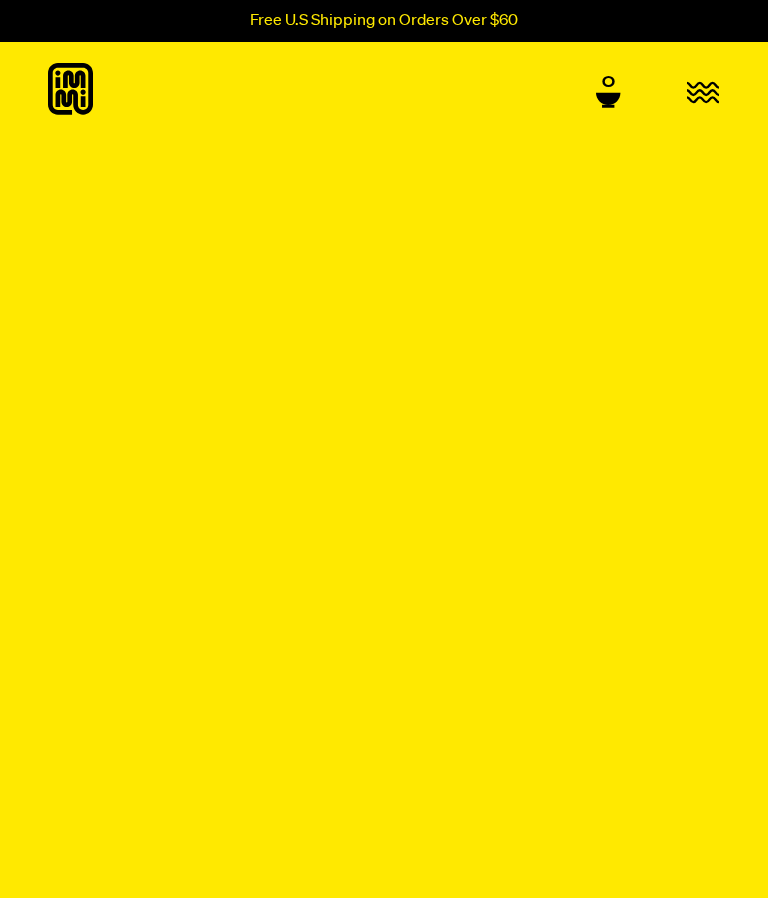 scroll, scrollTop: 0, scrollLeft: 0, axis: both 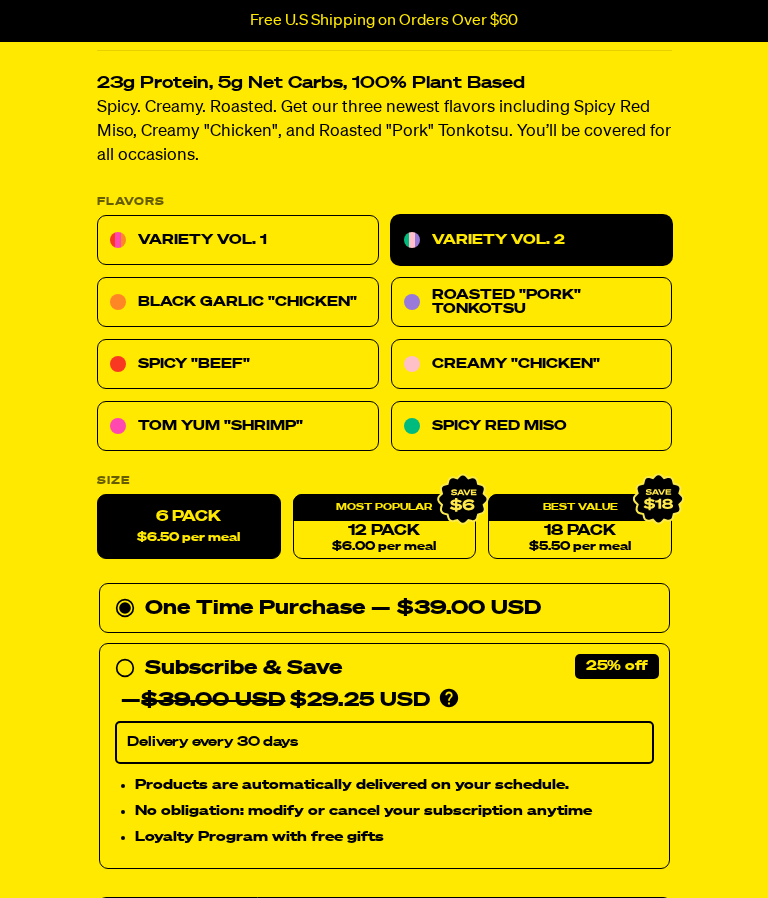 click on "Subscribe & Save  25%    —  $39.00 USD $29.25 USD   You'll receive your selected flavor and pack size every month at a discounted price.  Create an account to manage your subscription including: skipping, changing delivery frequency, or canceling." at bounding box center (384, 684) 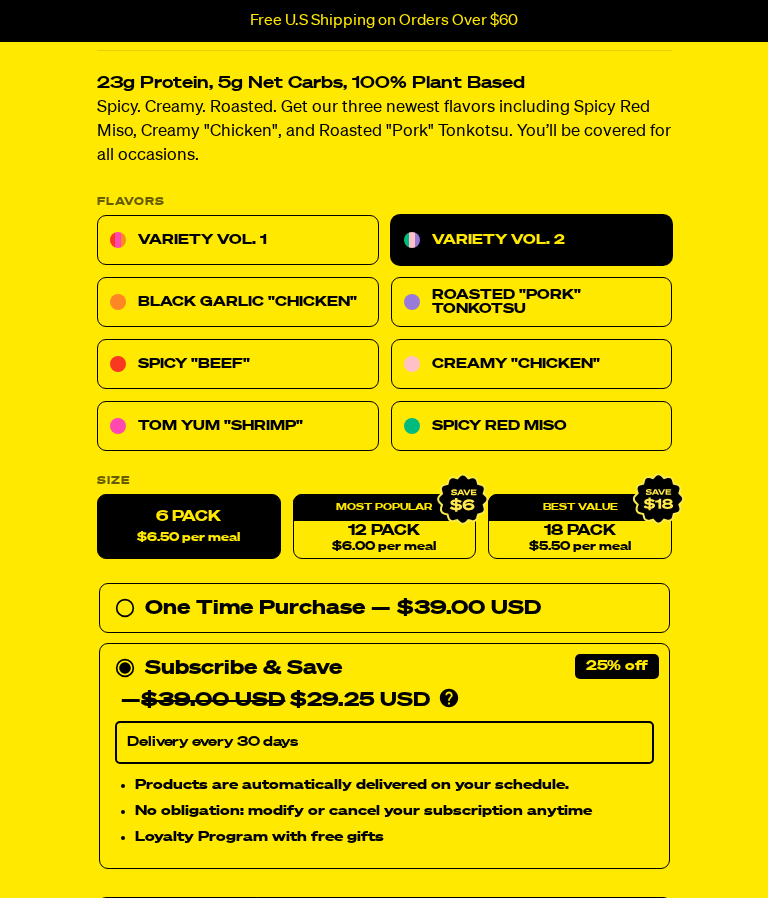 click on "12 Pack  $6.00 per meal" at bounding box center (384, 526) 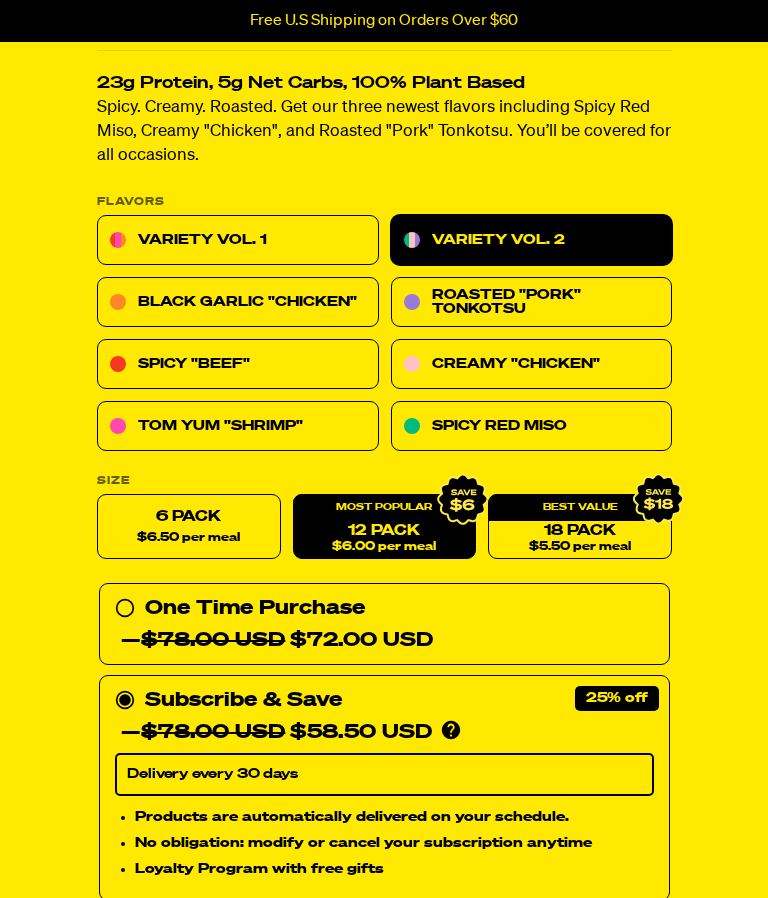 click on "Variety Vol. 2                 Rated 4.6 out of 5                 4590 Reviews   Based on 4590 reviews     Click to go to reviews           23g Protein, 5g Net Carbs, 100% Plant Based   Spicy. Creamy. Roasted. Get our three newest flavors including Spicy Red Miso, Creamy "Chicken", and Roasted "Pork" Tonkotsu. You’ll be covered for all occasions.    PLEASE NOTE: Due to global freight delays, we expect all orders to ship up to 2-3 weeks late. We sincerely apologize for this inconvenience!                  Flavors     Variety Vol. 1   Variety Vol. 2   Black Garlic "Chicken"   Roasted "Pork" Tonkotsu   Spicy "Beef"   Creamy "Chicken"   Tom Yum "Shrimp"   Spicy Red Miso       Size           6 Pack $6.50 per meal          12 Pack  $6.00 per meal            18 Pack  $5.50 per meal                      One Time Purchase   —  $117.00 USD $99.00 USD                                    One Time Purchase   —  $78.00 USD $72.00 USD                              Subscribe & Save  25%    —  $78.00 USD $58.50 USD" at bounding box center (384, 527) 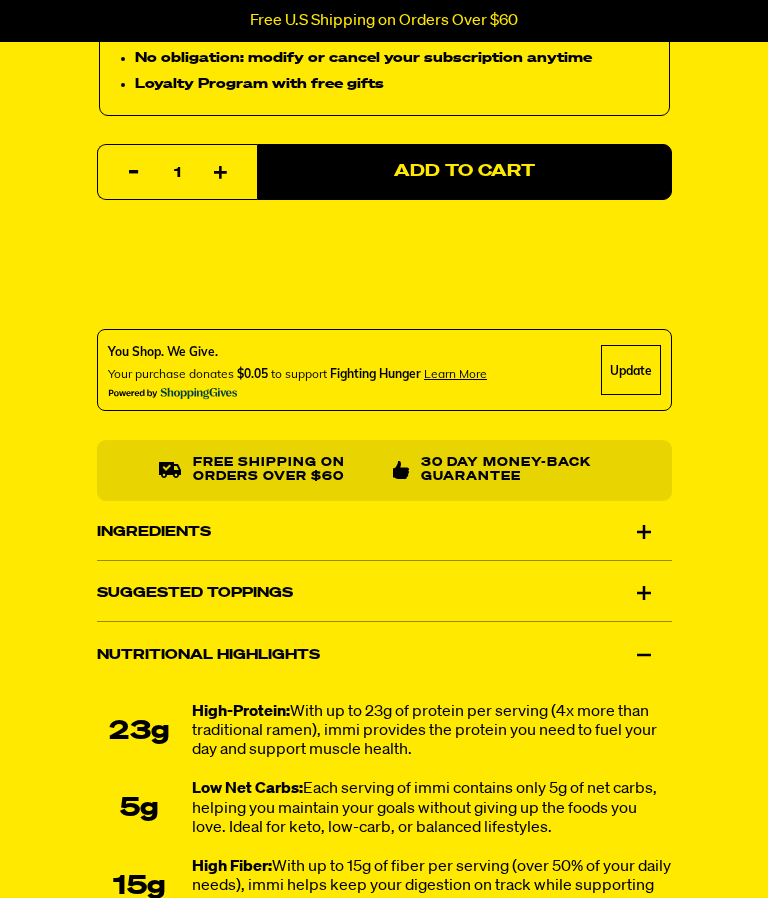 scroll, scrollTop: 1781, scrollLeft: 0, axis: vertical 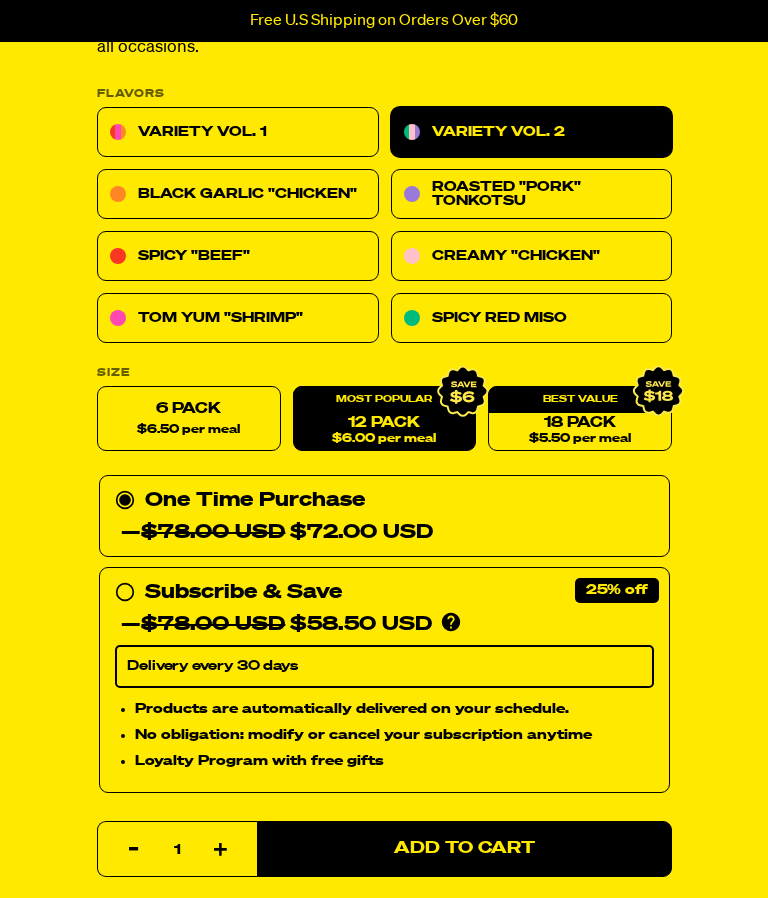 click on "Add to Cart" at bounding box center [464, 848] 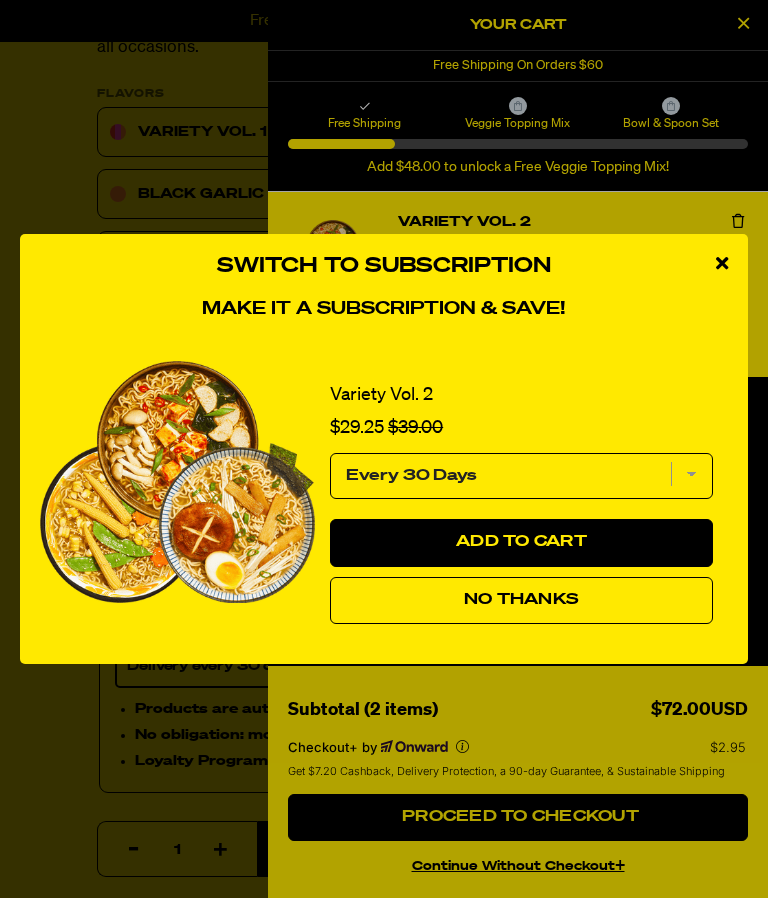 click on "Every 30 Days" at bounding box center (521, 476) 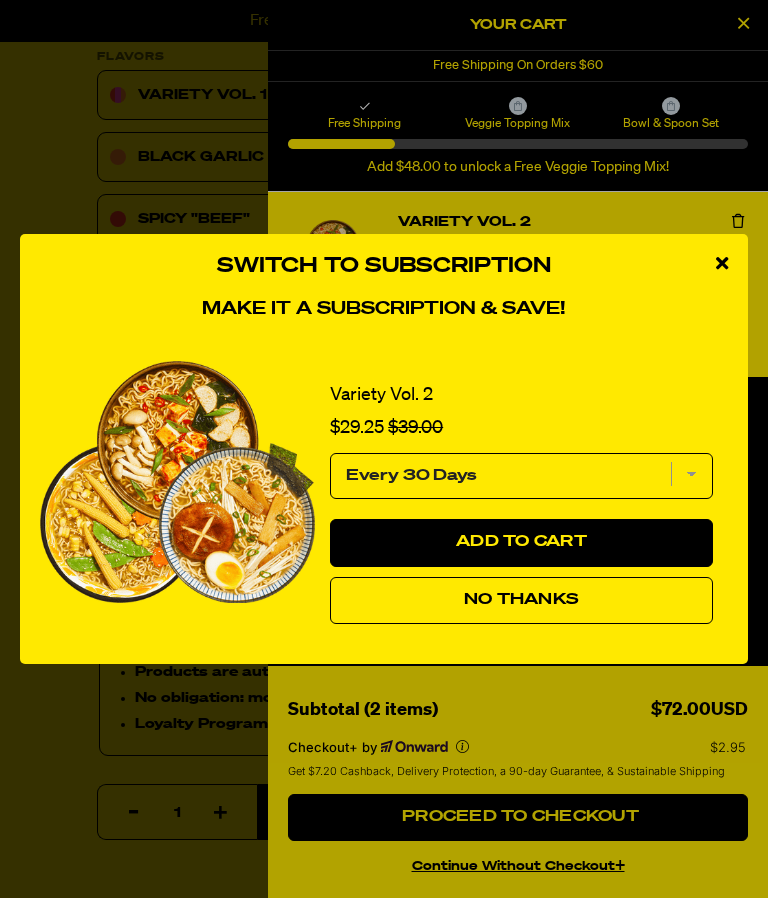 scroll, scrollTop: 1097, scrollLeft: 0, axis: vertical 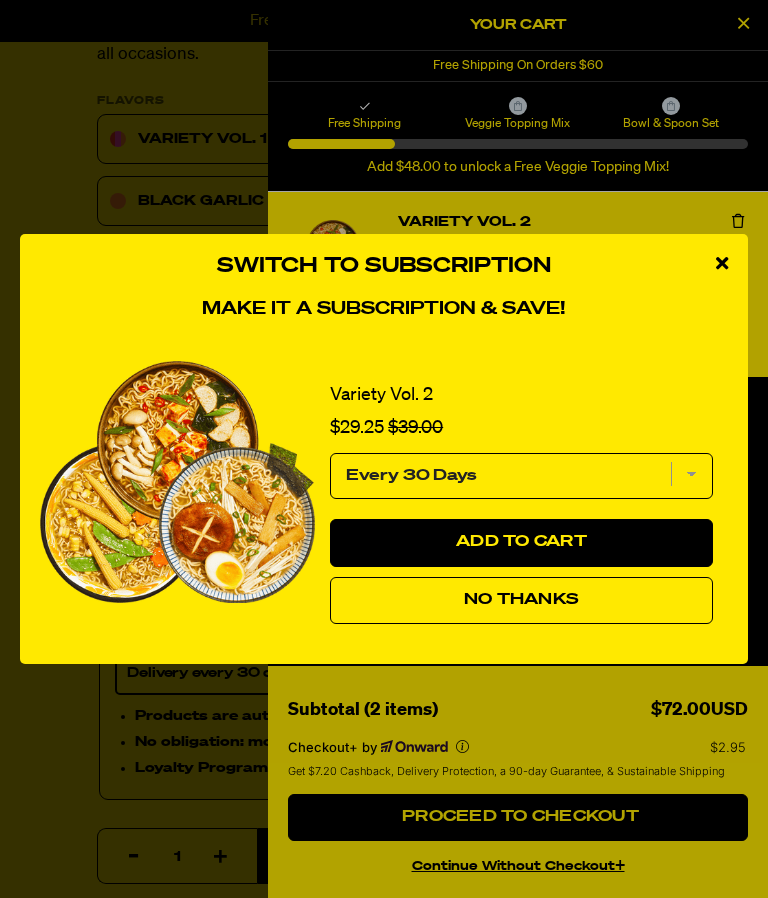 click on "Every 30 Days" at bounding box center [521, 476] 